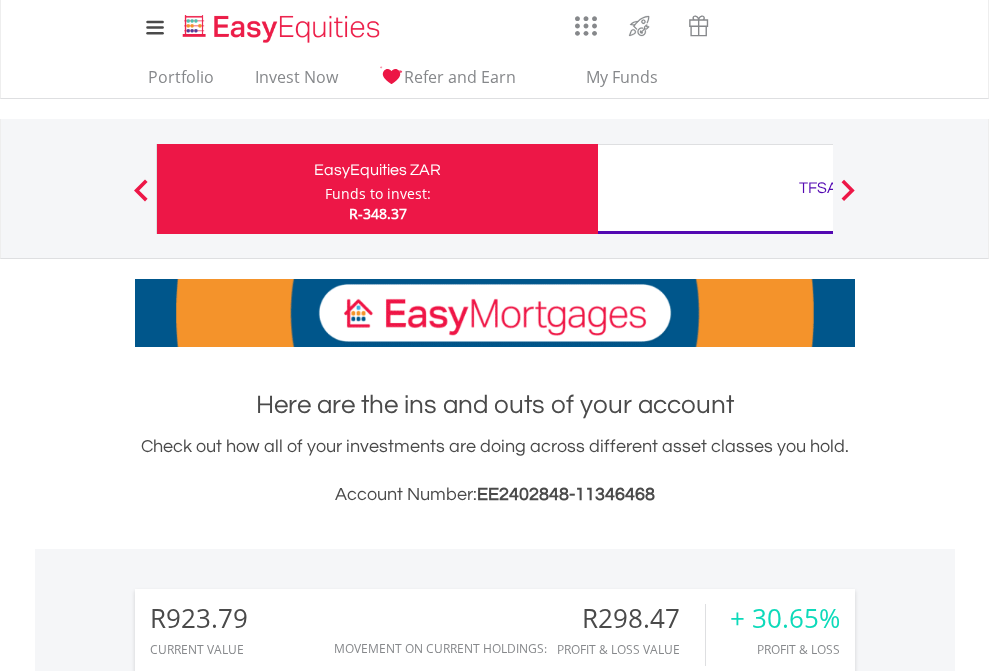 scroll, scrollTop: 0, scrollLeft: 0, axis: both 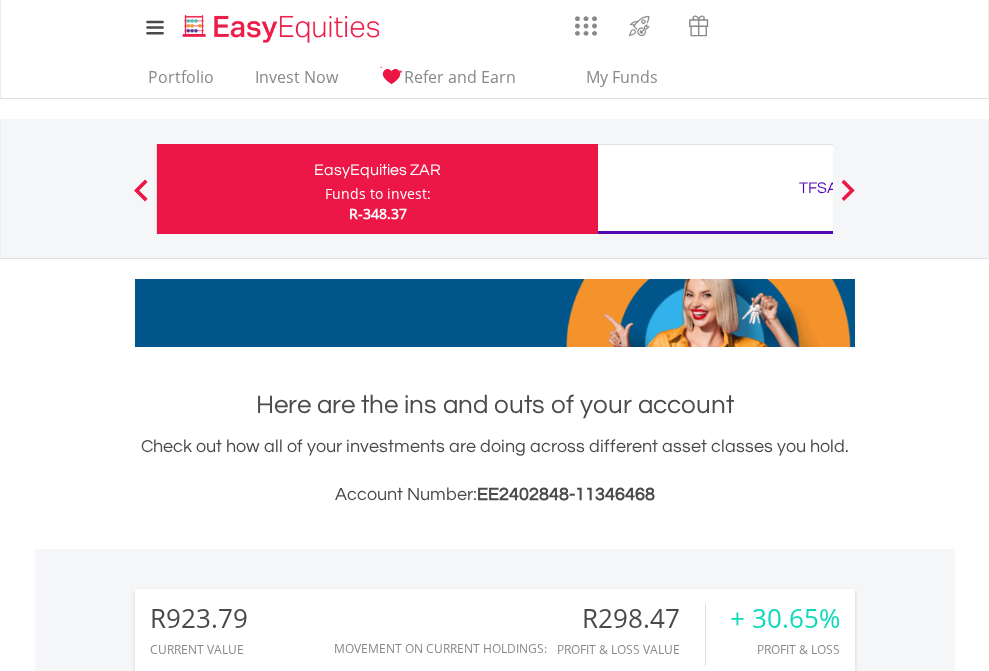 click on "Funds to invest:" at bounding box center [378, 194] 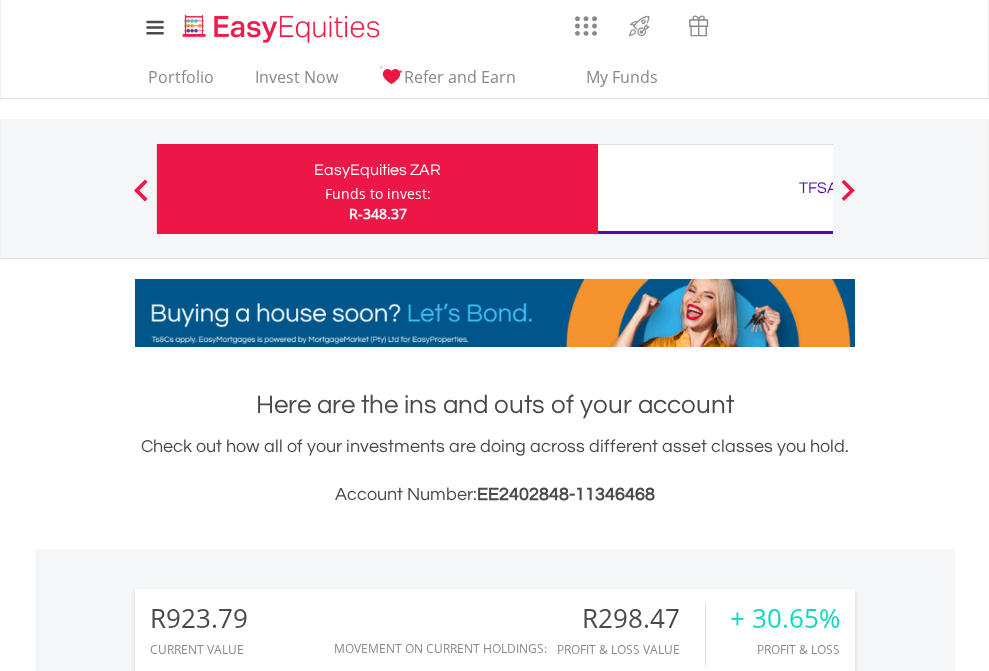 scroll, scrollTop: 999808, scrollLeft: 999687, axis: both 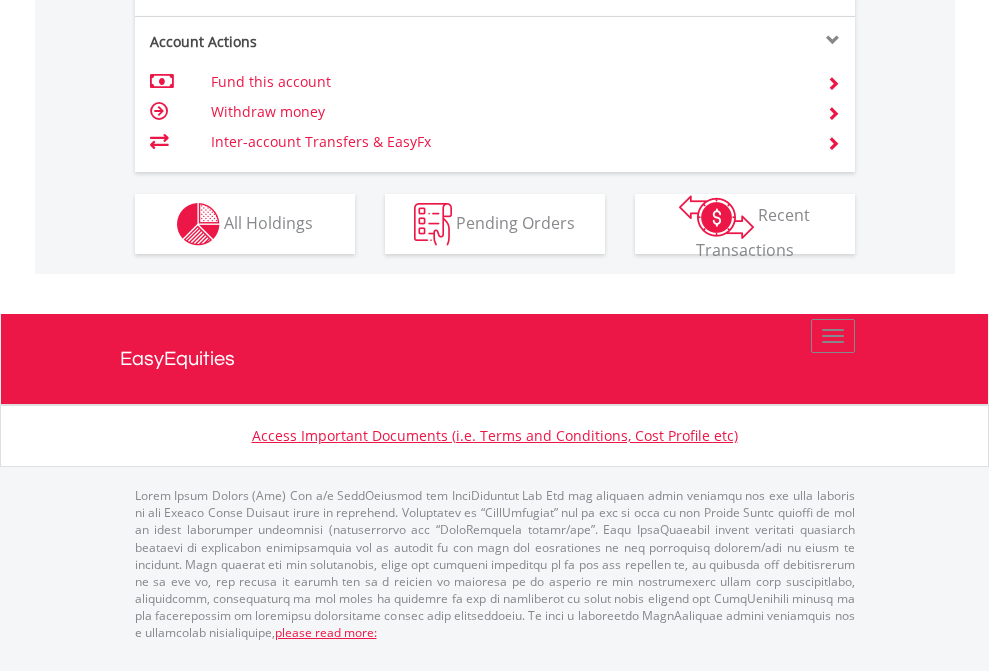 click on "Investment types" at bounding box center [706, -337] 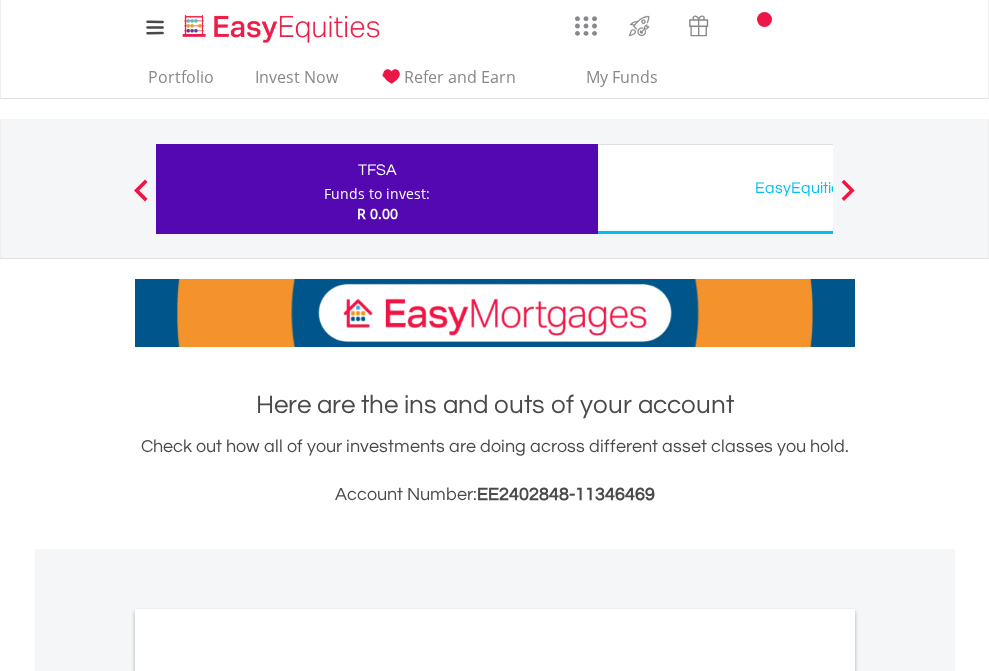 scroll, scrollTop: 0, scrollLeft: 0, axis: both 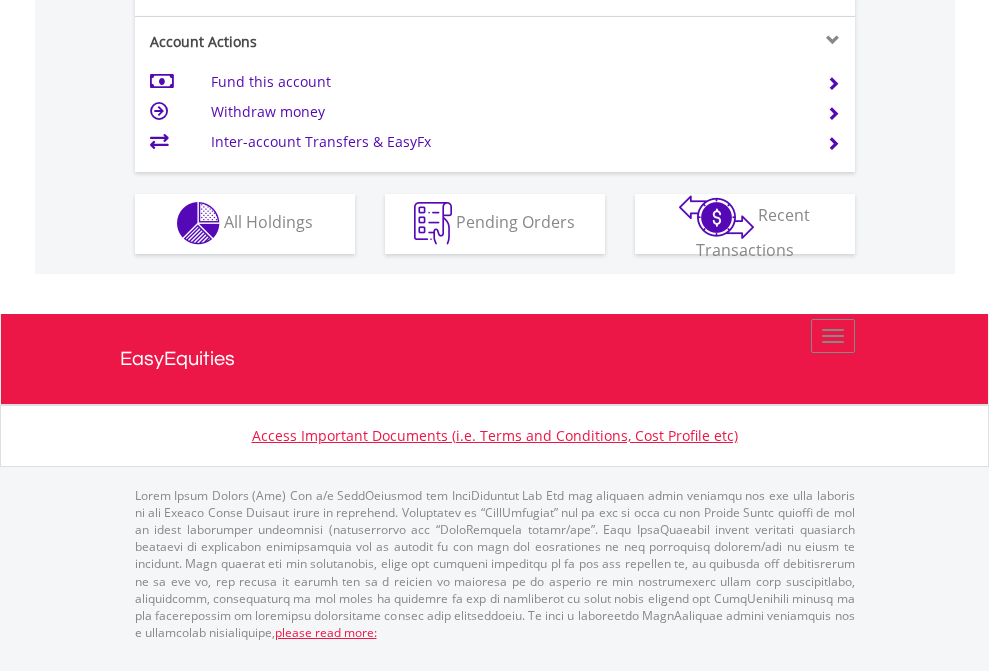 click on "Investment types" at bounding box center (706, -353) 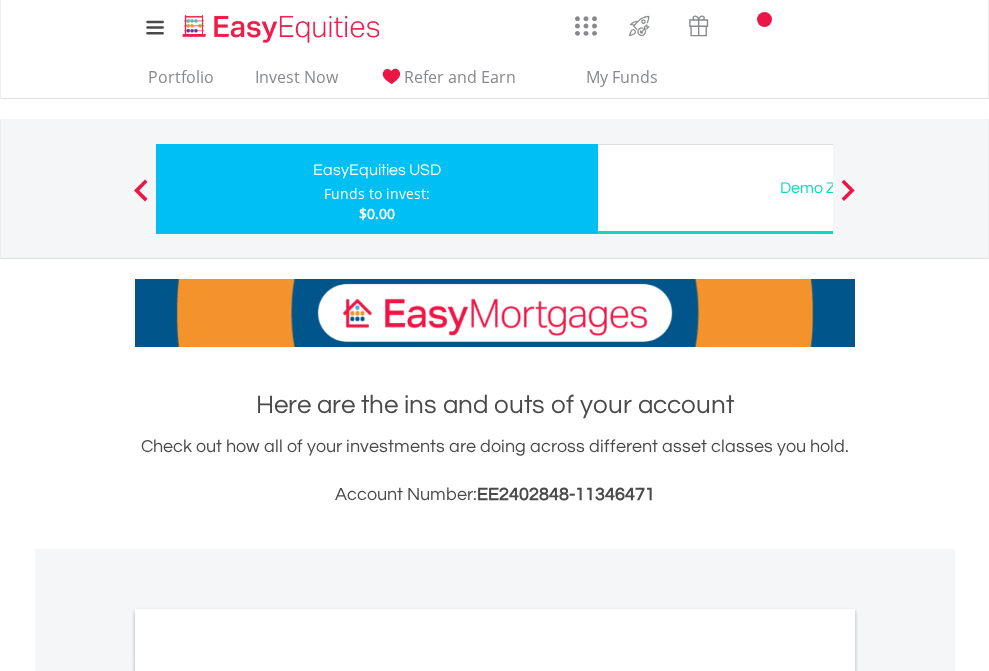 scroll, scrollTop: 0, scrollLeft: 0, axis: both 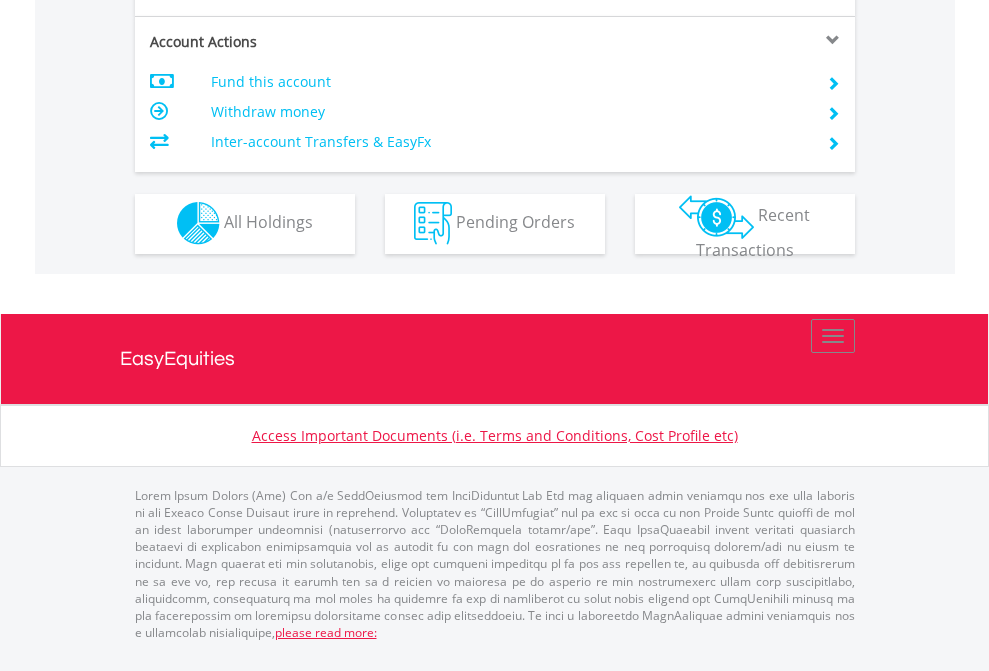 click on "Investment types" at bounding box center (706, -353) 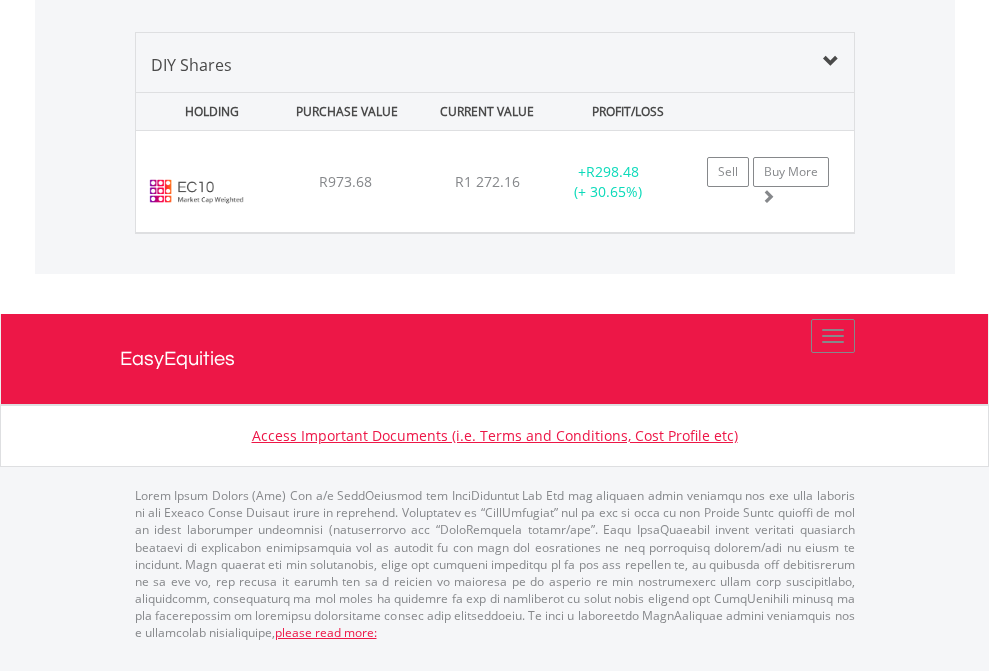 scroll, scrollTop: 1933, scrollLeft: 0, axis: vertical 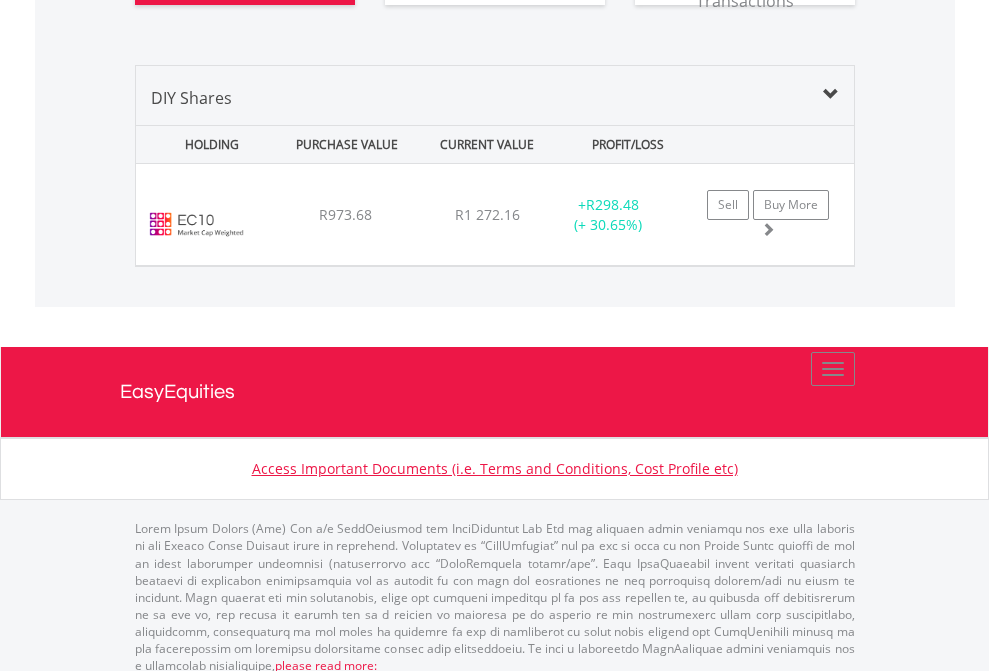 click on "All Holdings" at bounding box center [268, -27] 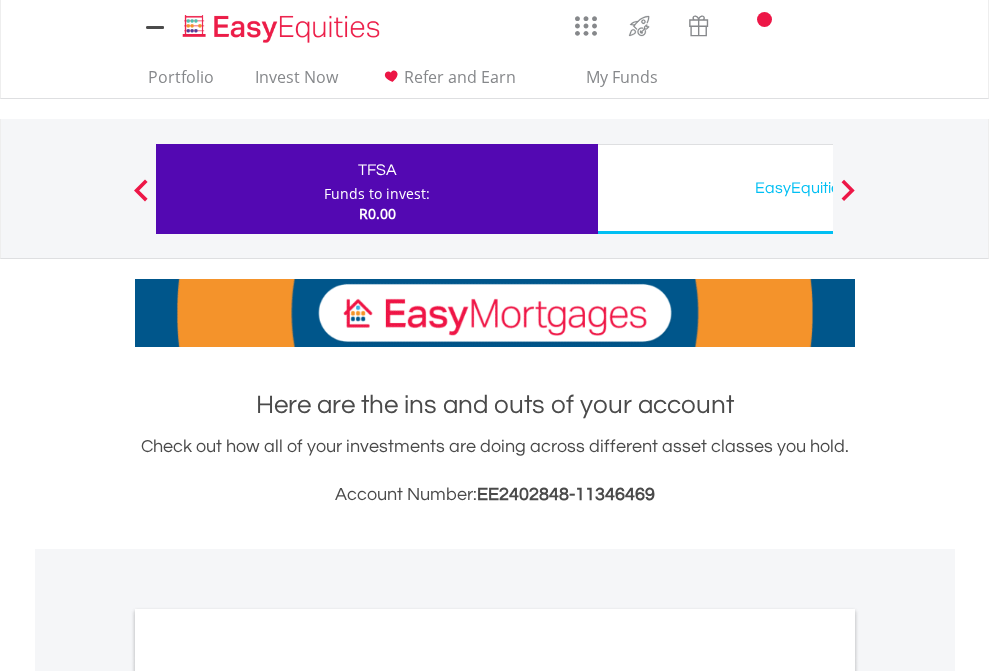 scroll, scrollTop: 0, scrollLeft: 0, axis: both 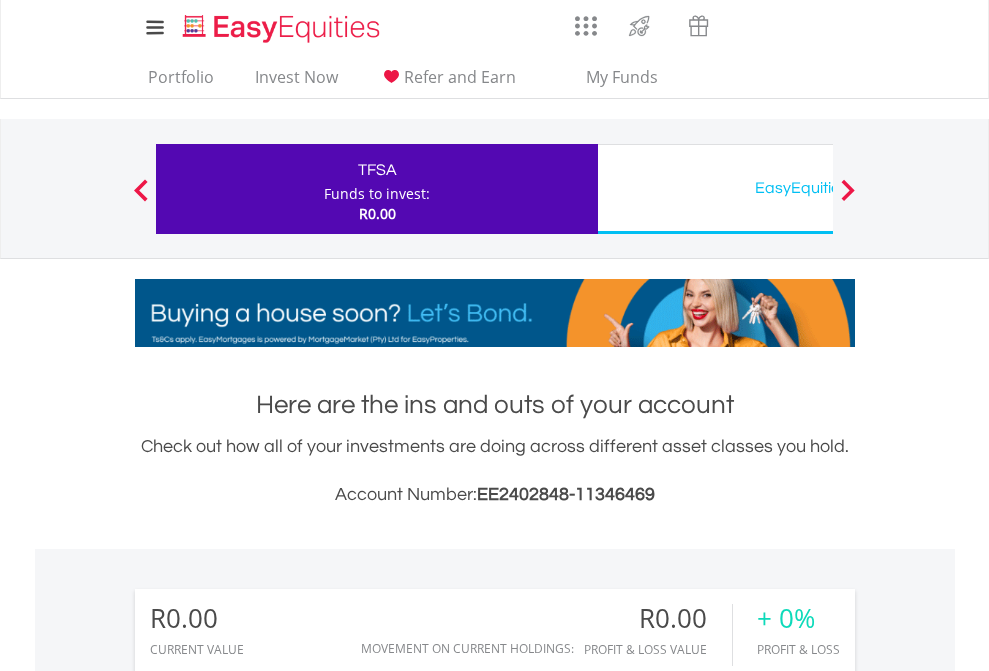 click on "EasyEquities USD" at bounding box center (818, 188) 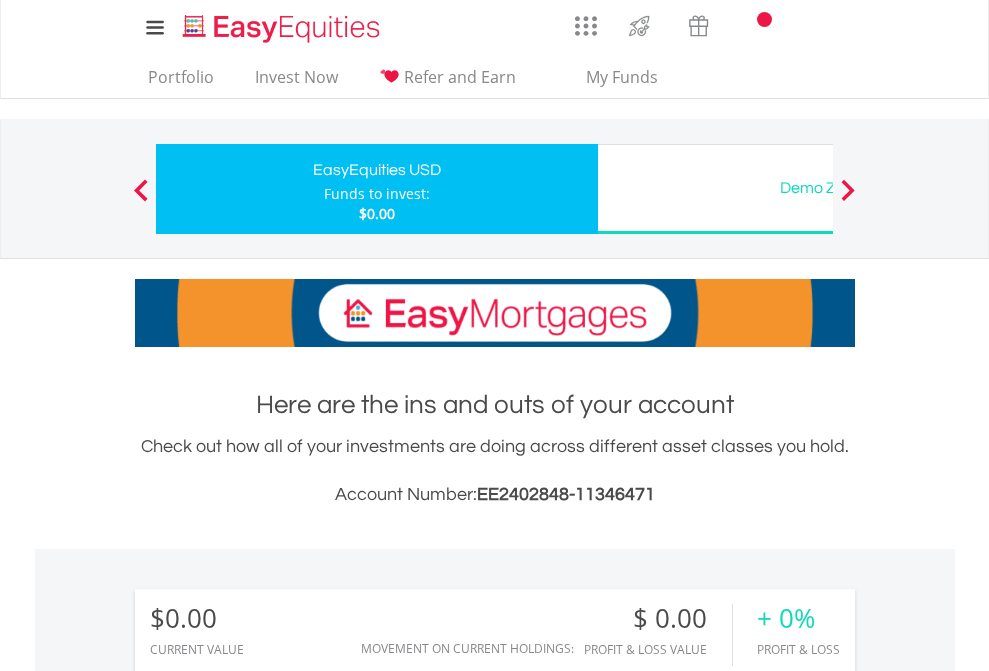 scroll, scrollTop: 1486, scrollLeft: 0, axis: vertical 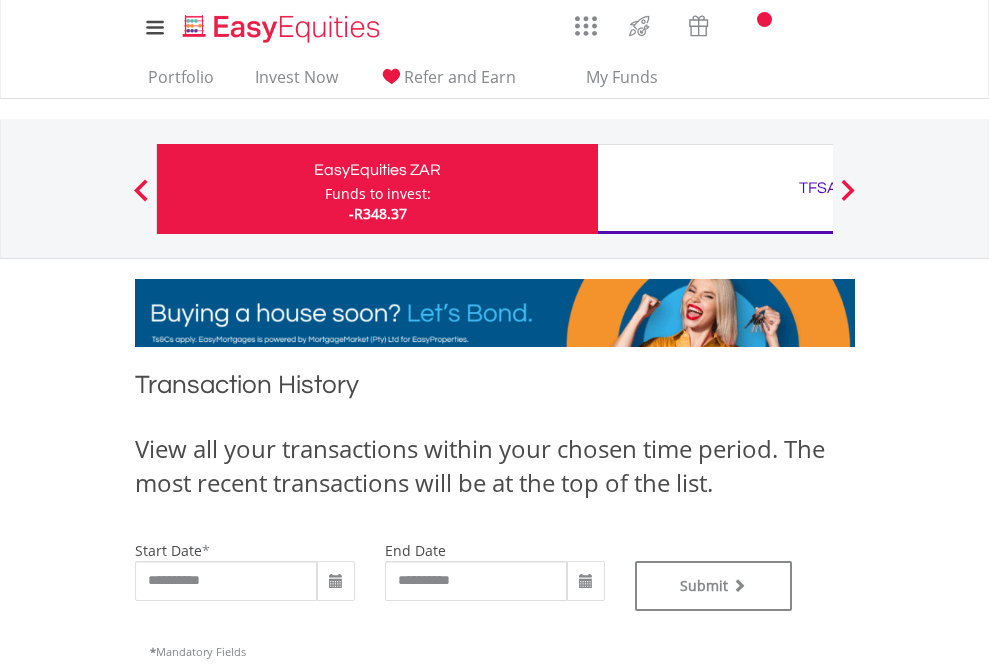 click on "TFSA" at bounding box center (818, 188) 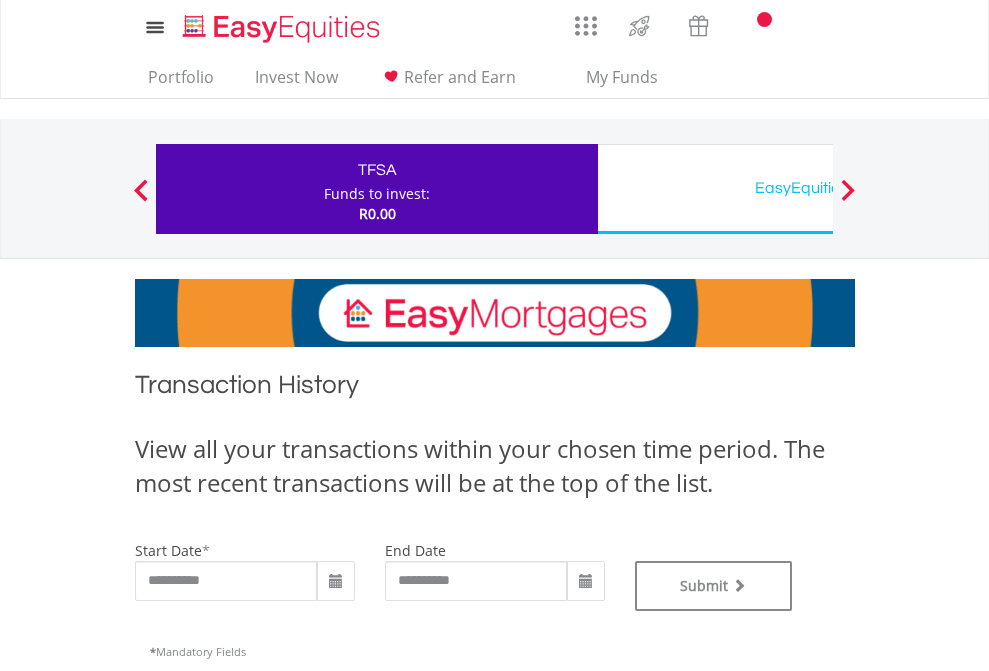 scroll, scrollTop: 0, scrollLeft: 0, axis: both 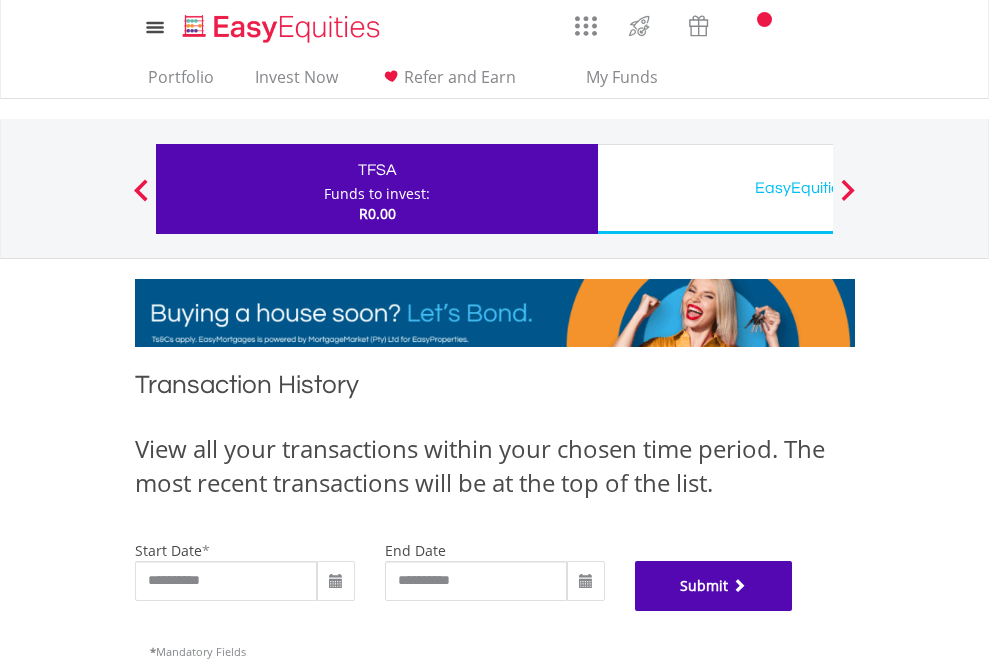 click on "Submit" at bounding box center (714, 586) 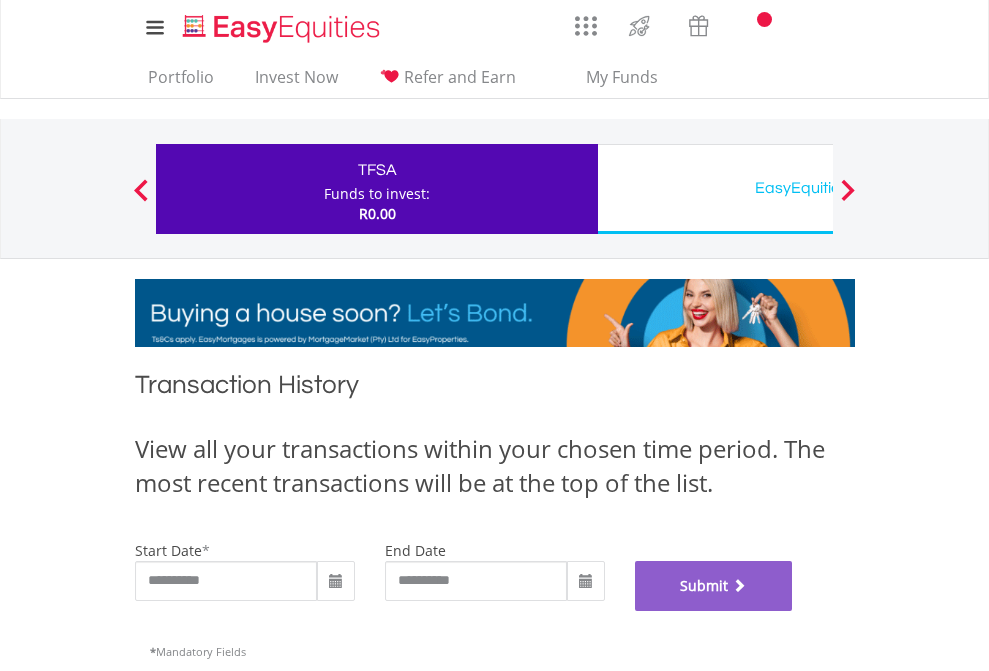 scroll, scrollTop: 811, scrollLeft: 0, axis: vertical 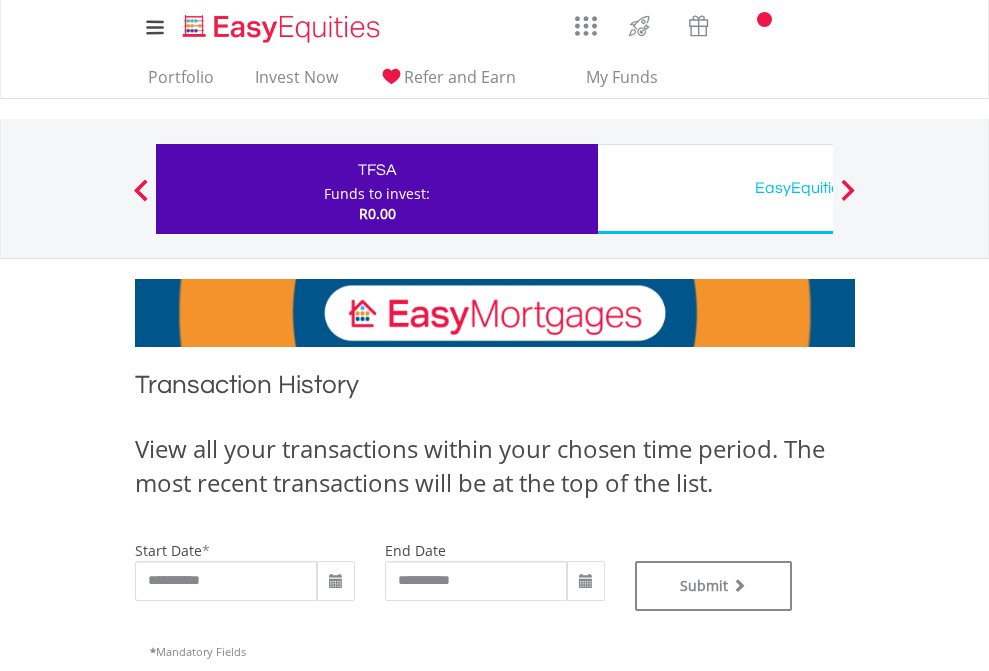click on "EasyEquities USD" at bounding box center (818, 188) 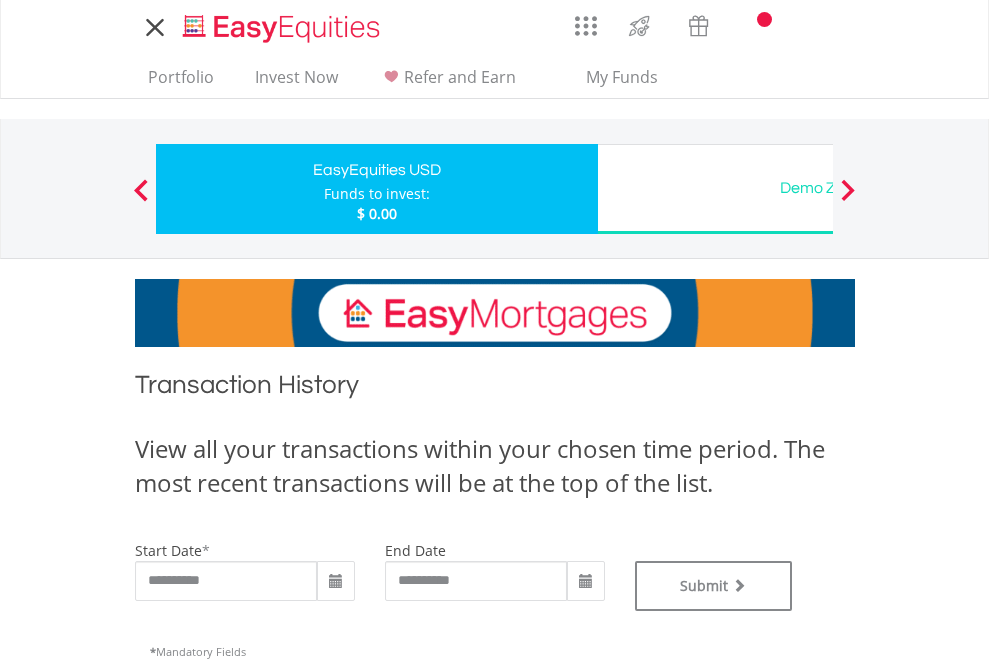 scroll, scrollTop: 0, scrollLeft: 0, axis: both 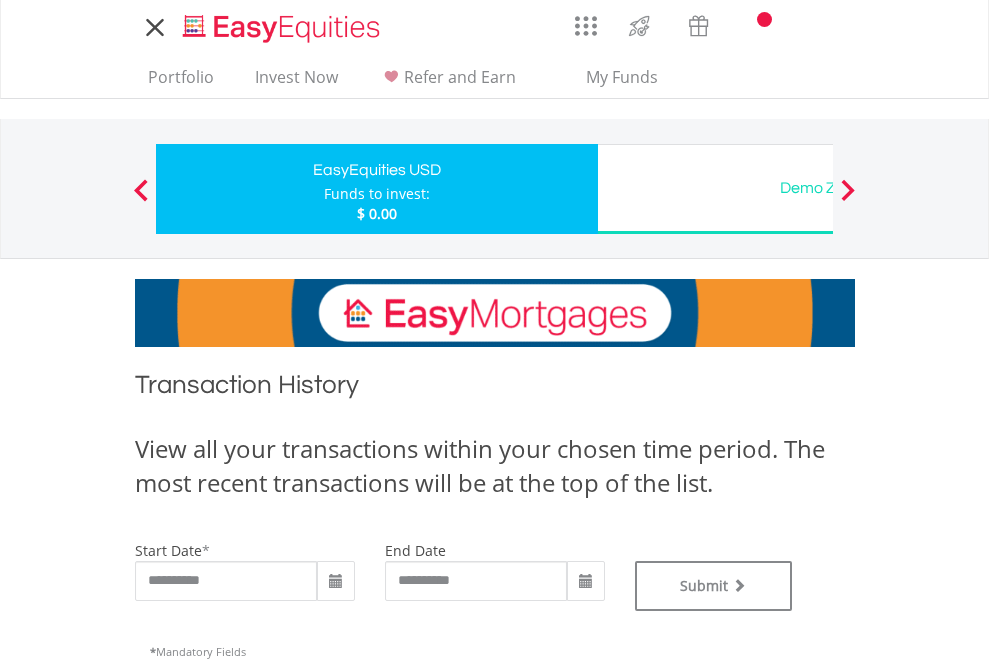 type on "**********" 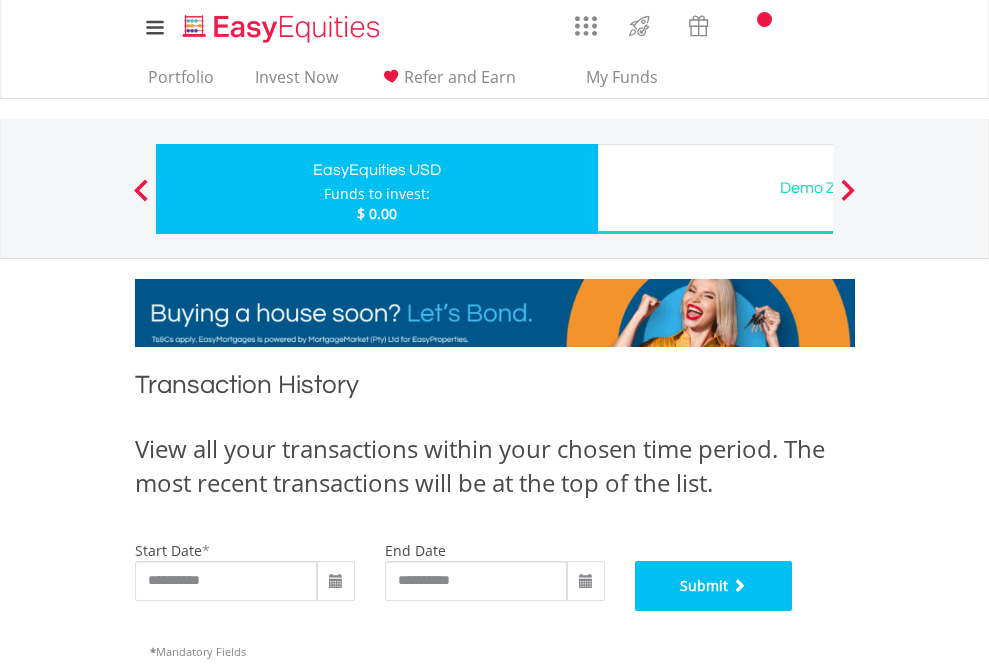 click on "Submit" at bounding box center (714, 586) 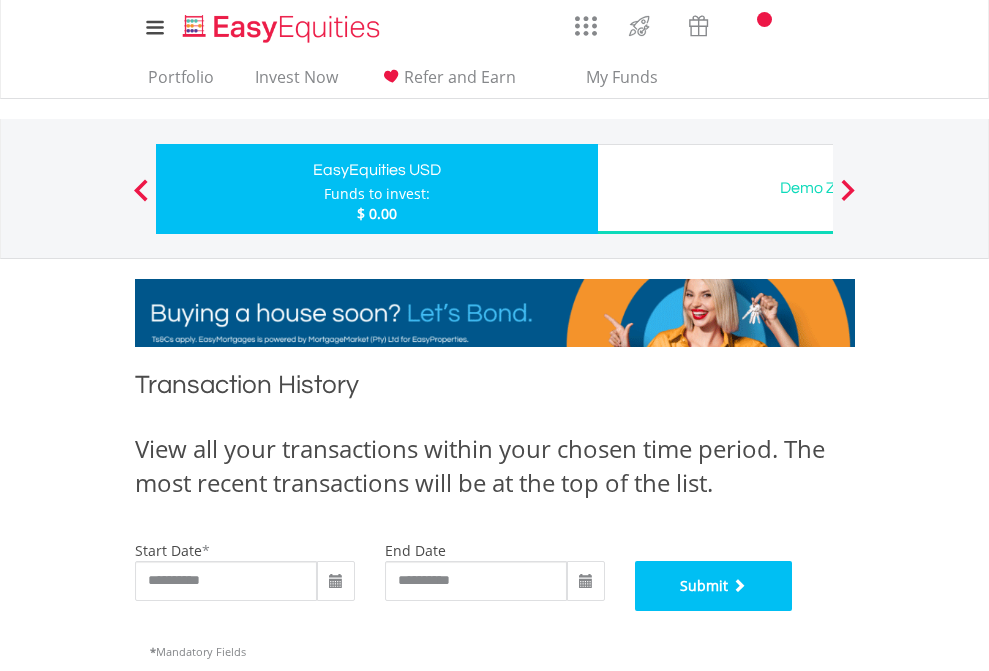 scroll, scrollTop: 811, scrollLeft: 0, axis: vertical 